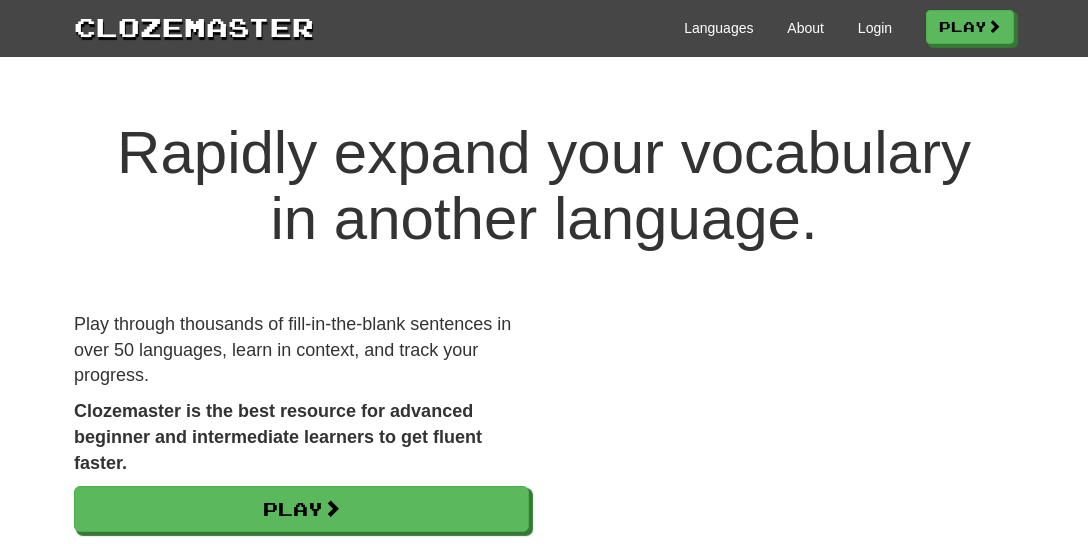 scroll, scrollTop: 0, scrollLeft: 0, axis: both 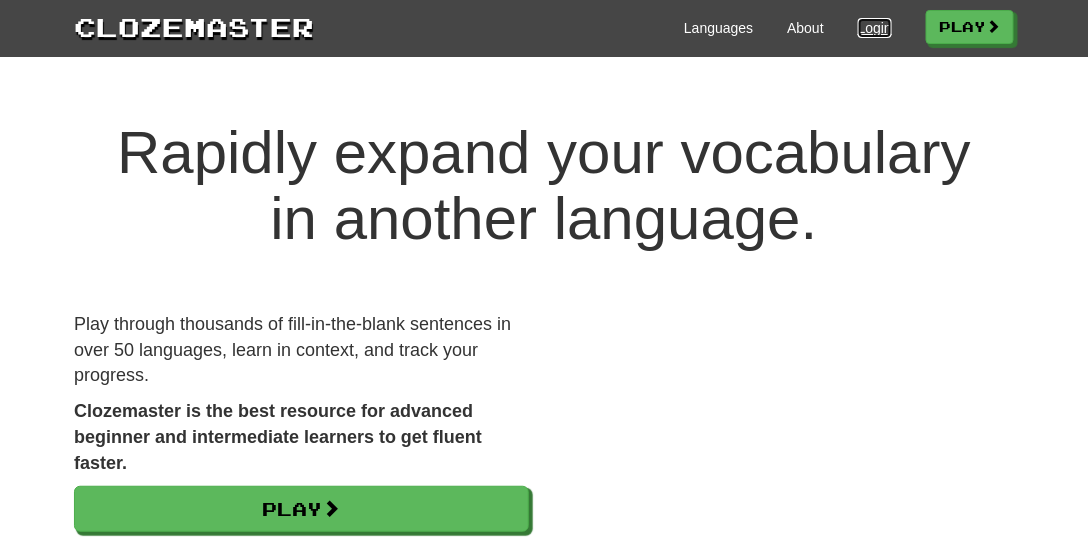 click on "Login" at bounding box center (875, 28) 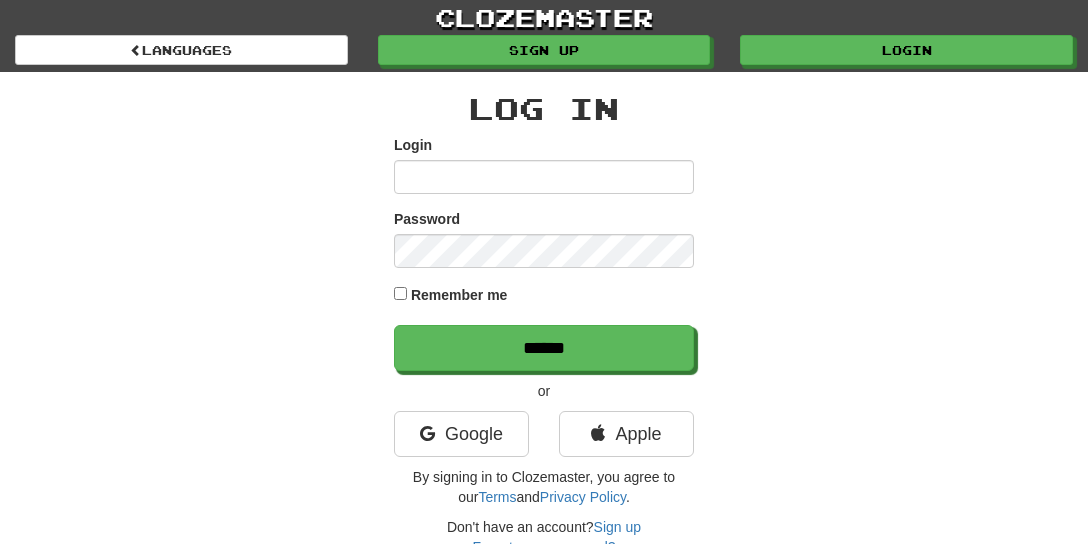 scroll, scrollTop: 0, scrollLeft: 0, axis: both 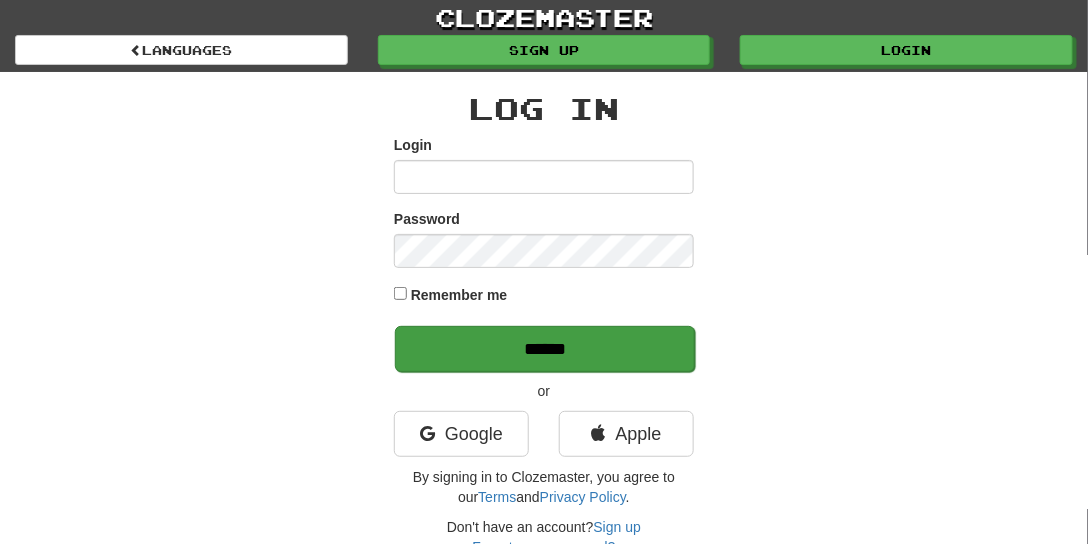 type on "**********" 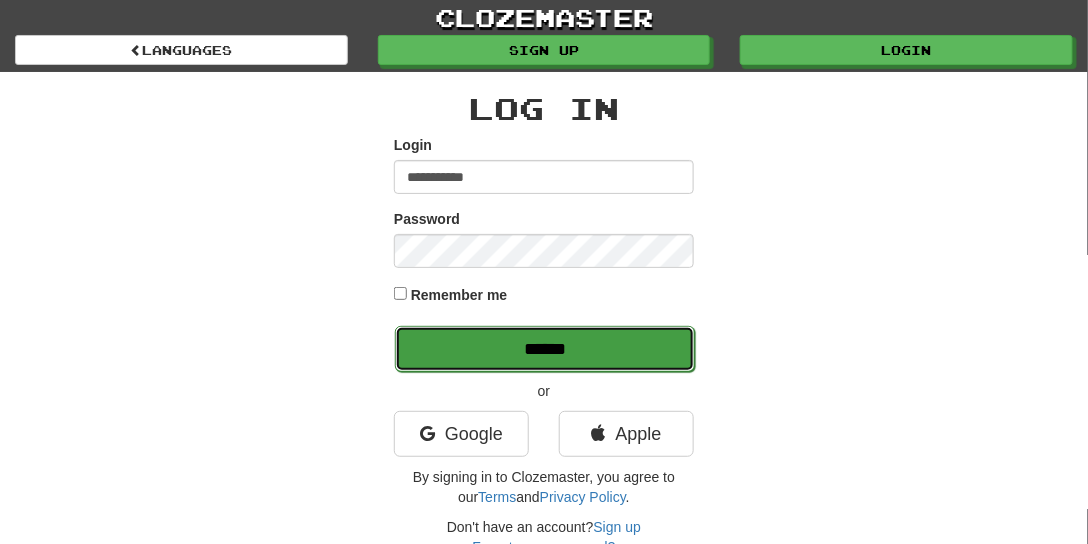 click on "******" at bounding box center (545, 349) 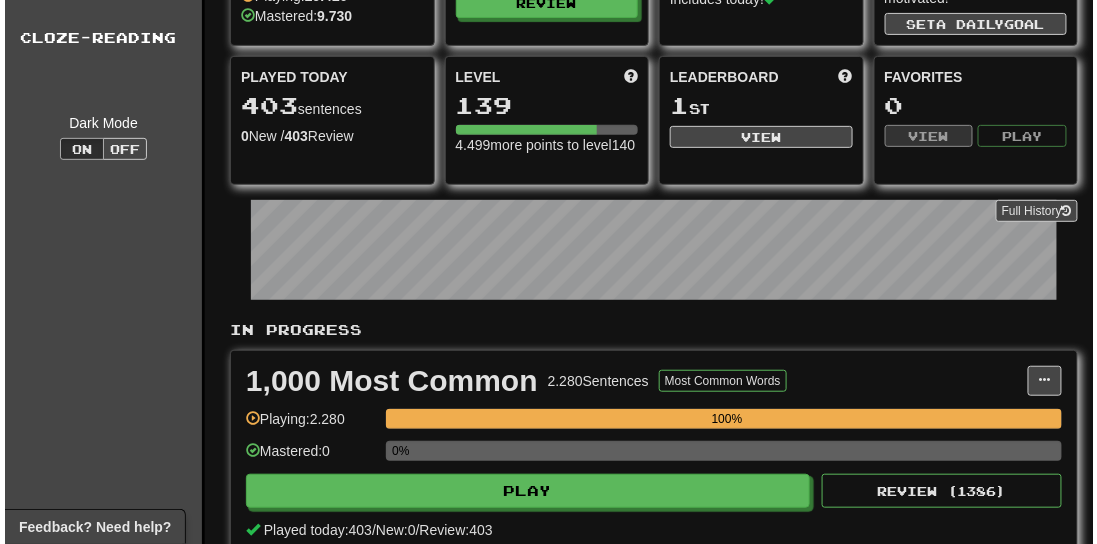 scroll, scrollTop: 285, scrollLeft: 0, axis: vertical 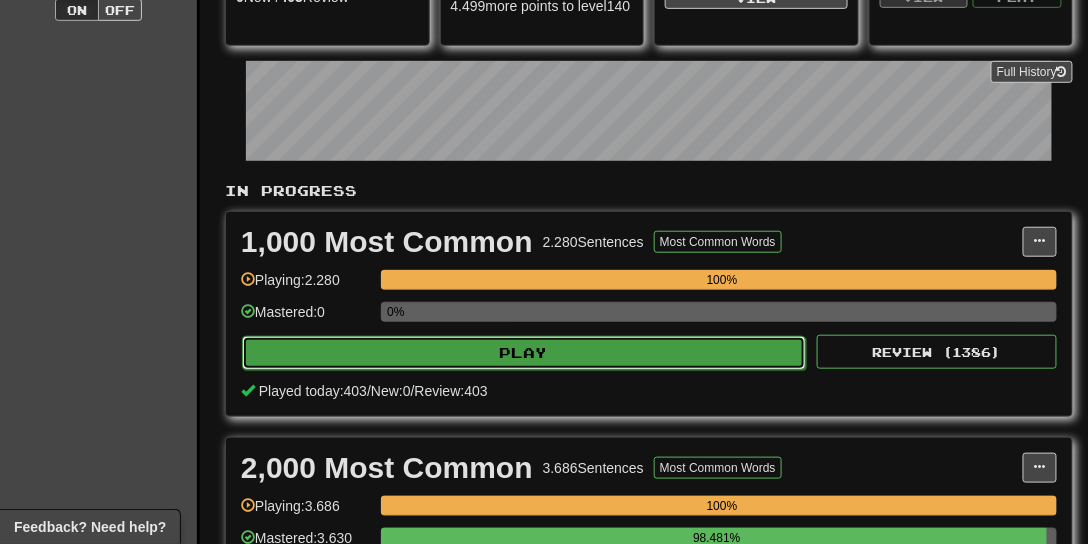 click on "Play" at bounding box center (524, 353) 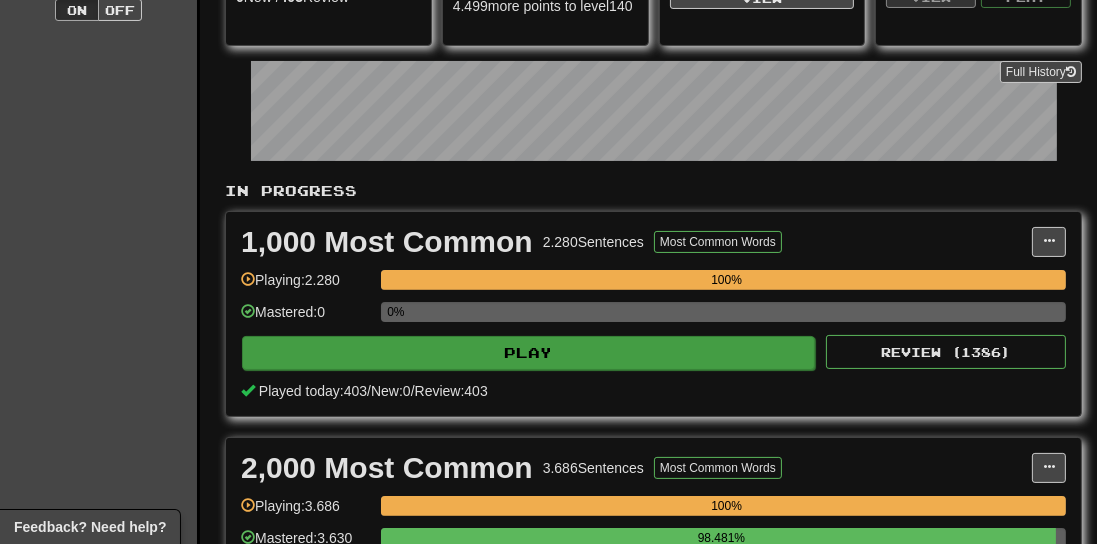 select on "***" 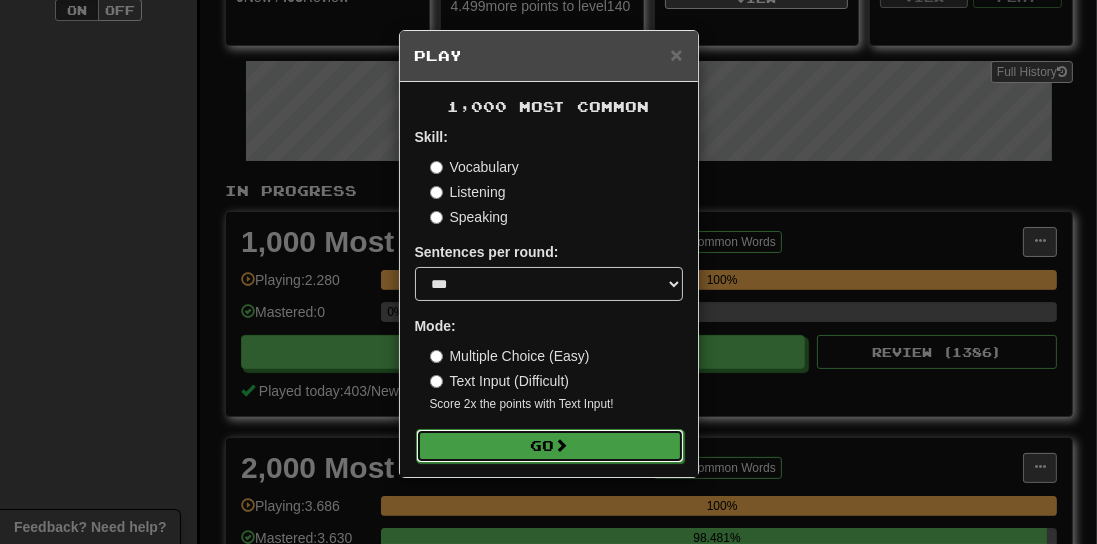 click on "Go" at bounding box center [550, 446] 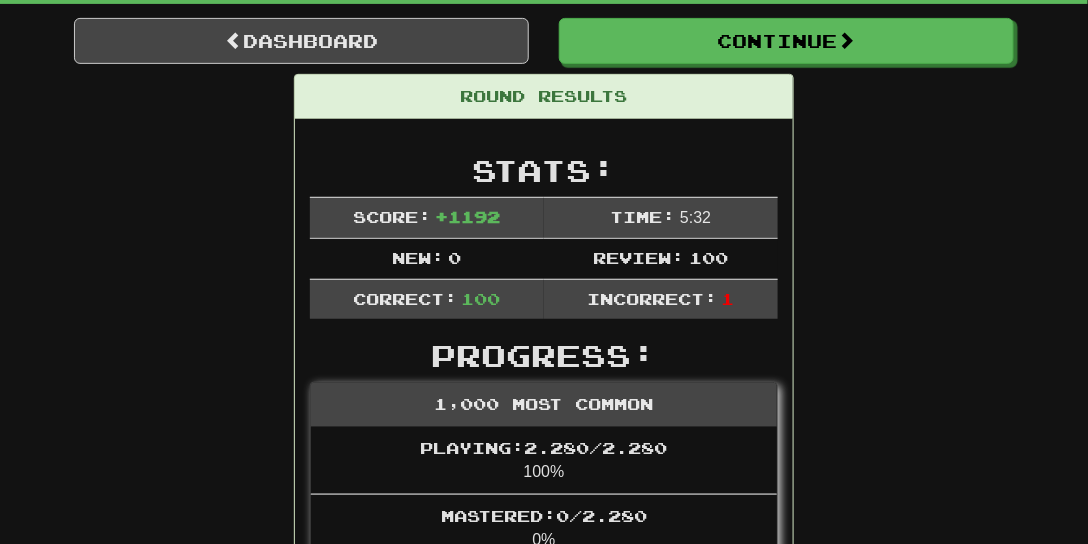scroll, scrollTop: 30, scrollLeft: 0, axis: vertical 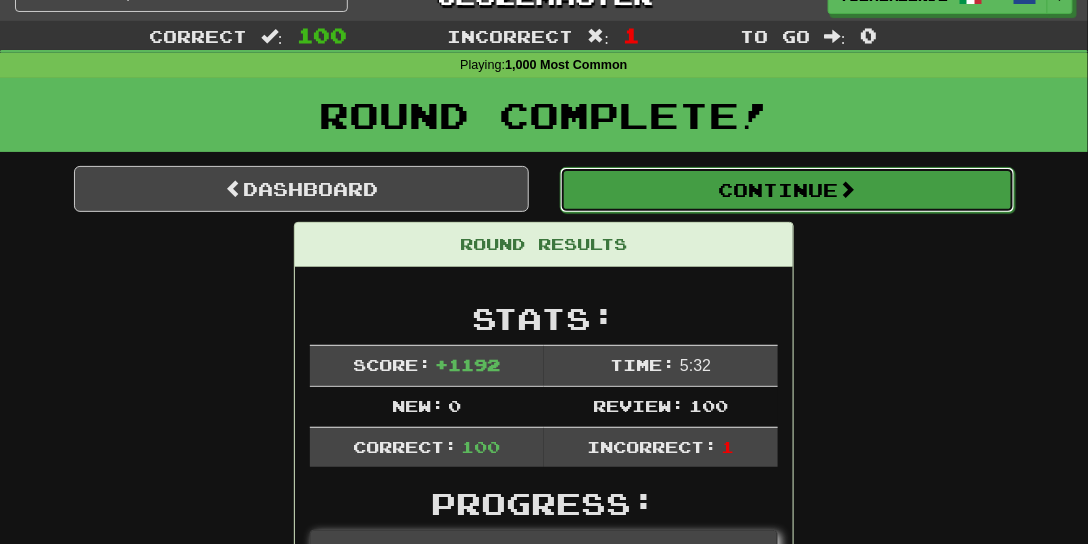 click on "Continue" at bounding box center (787, 190) 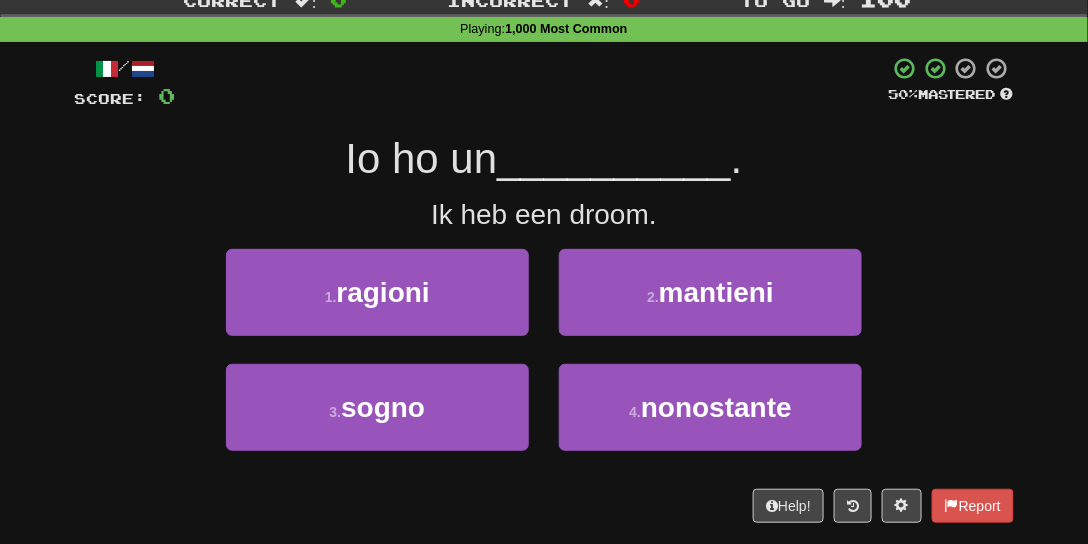 scroll, scrollTop: 0, scrollLeft: 0, axis: both 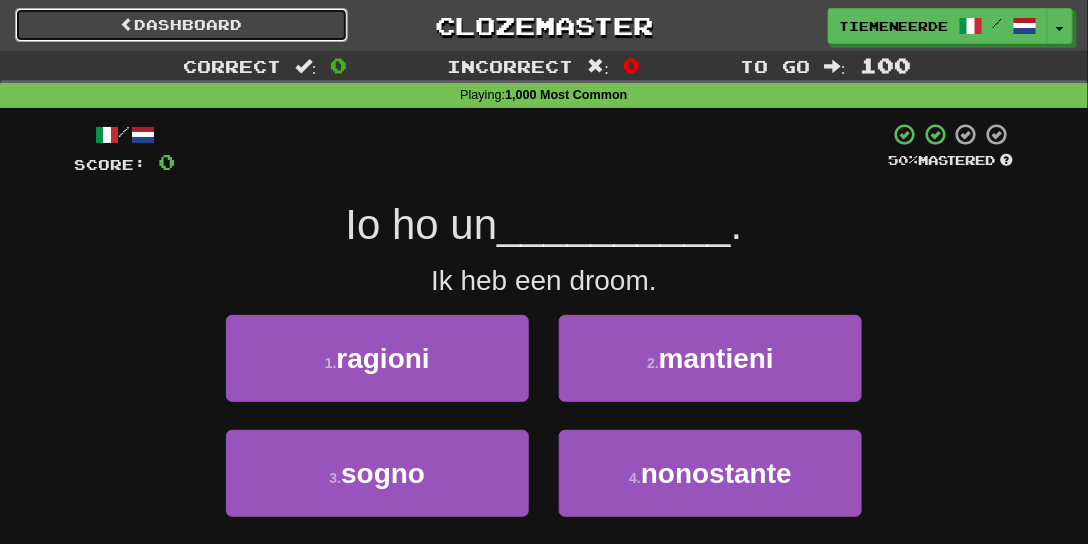 click on "Dashboard" at bounding box center [181, 25] 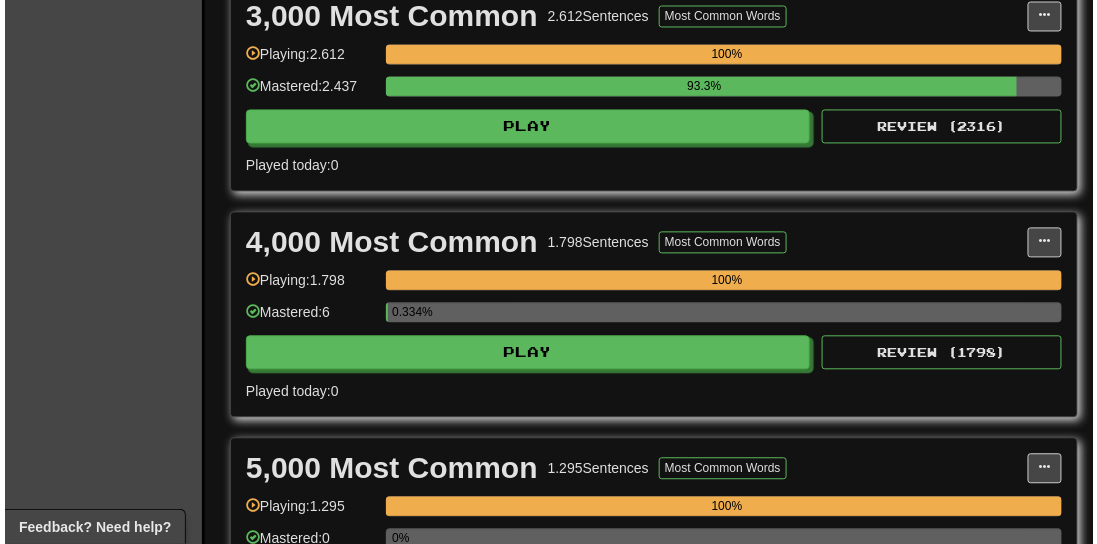 scroll, scrollTop: 971, scrollLeft: 0, axis: vertical 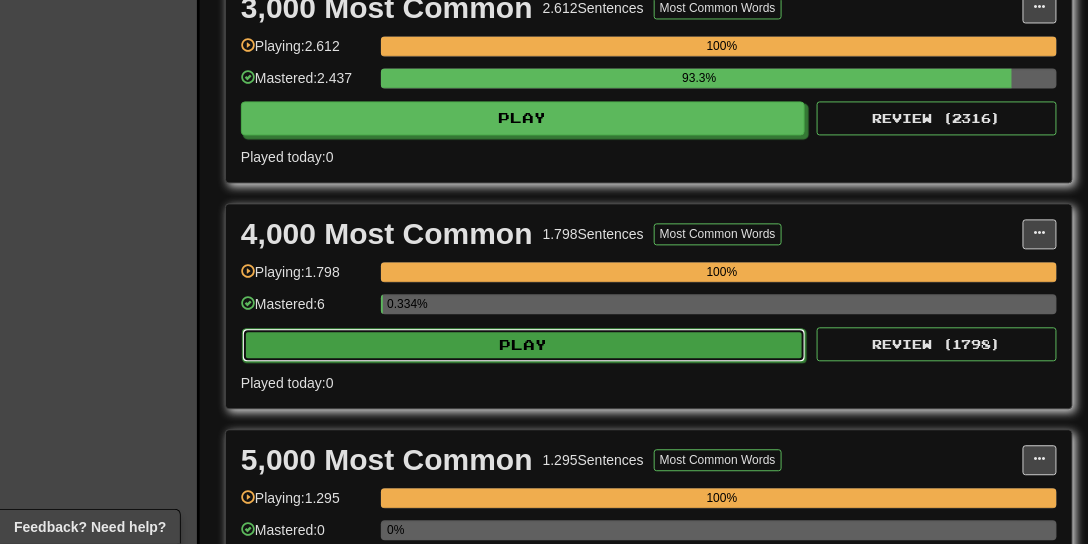 click on "Play" at bounding box center (524, 345) 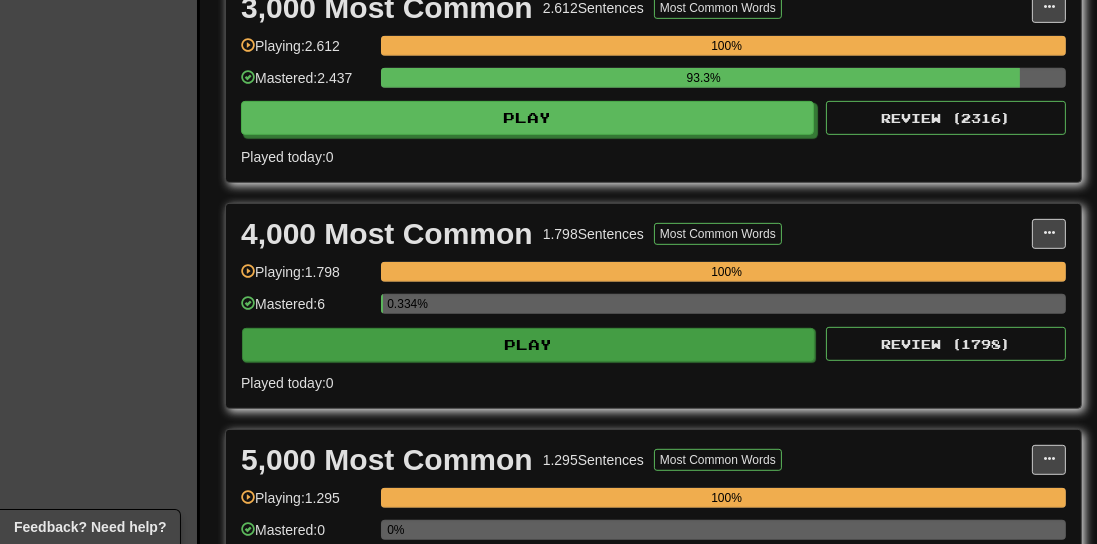 select on "***" 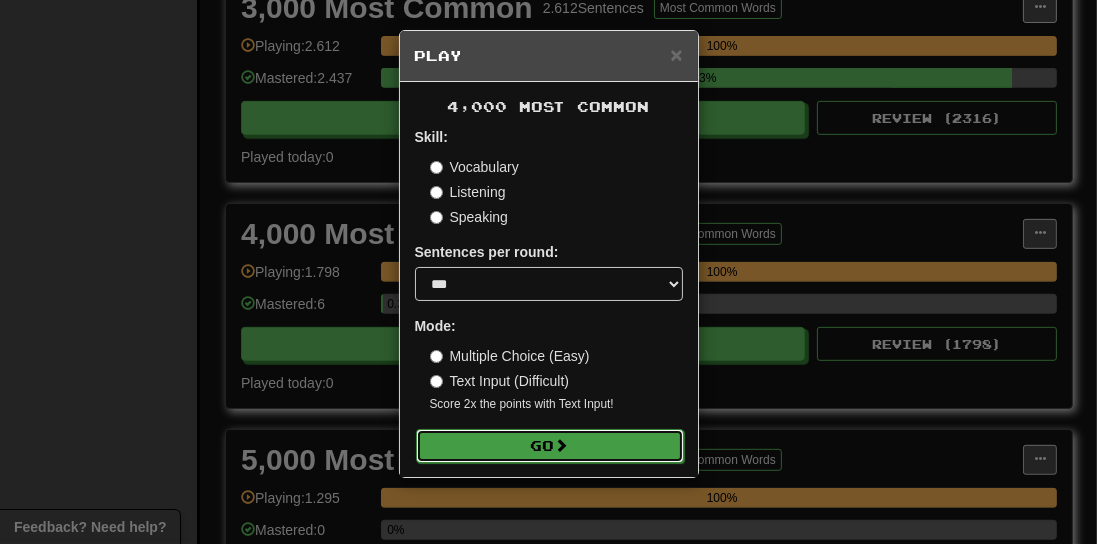 click on "Go" at bounding box center (550, 446) 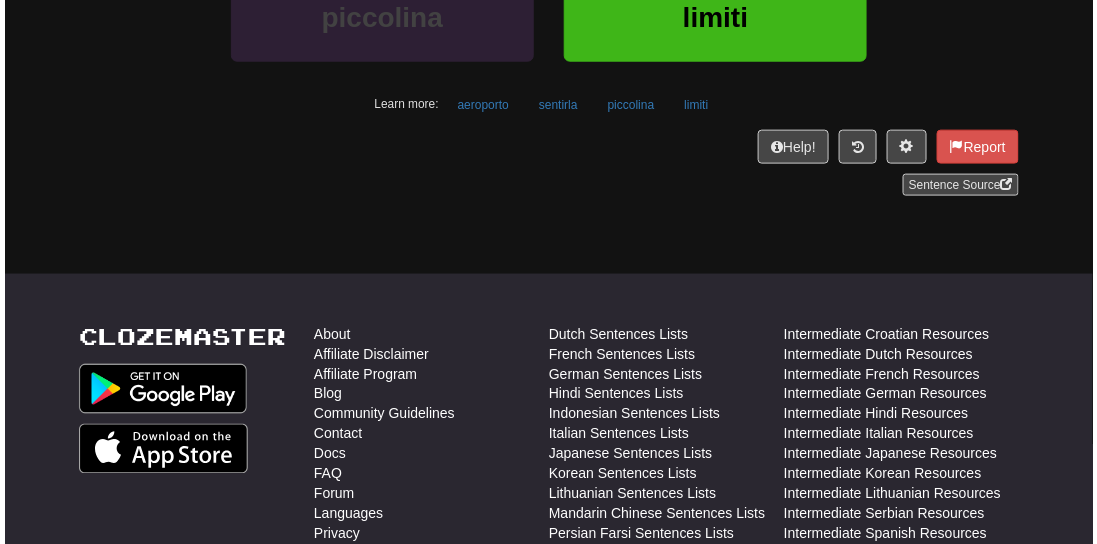 scroll, scrollTop: 457, scrollLeft: 0, axis: vertical 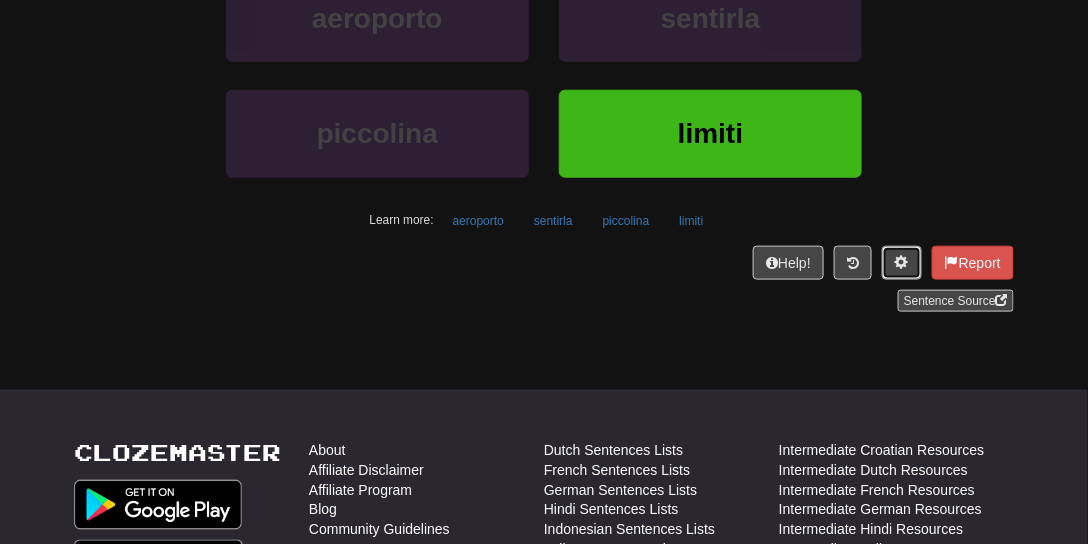 click at bounding box center [902, 262] 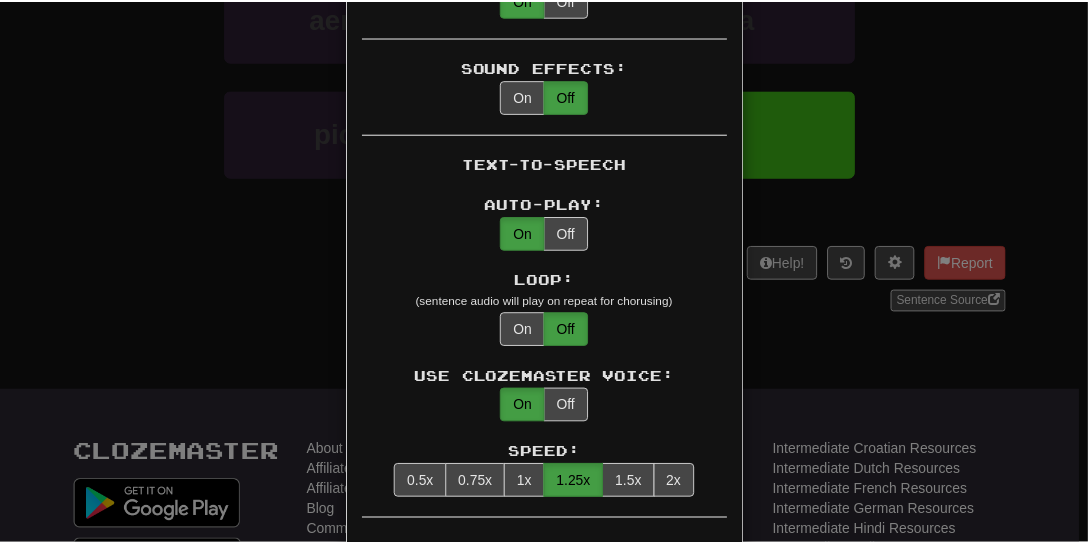 scroll, scrollTop: 742, scrollLeft: 0, axis: vertical 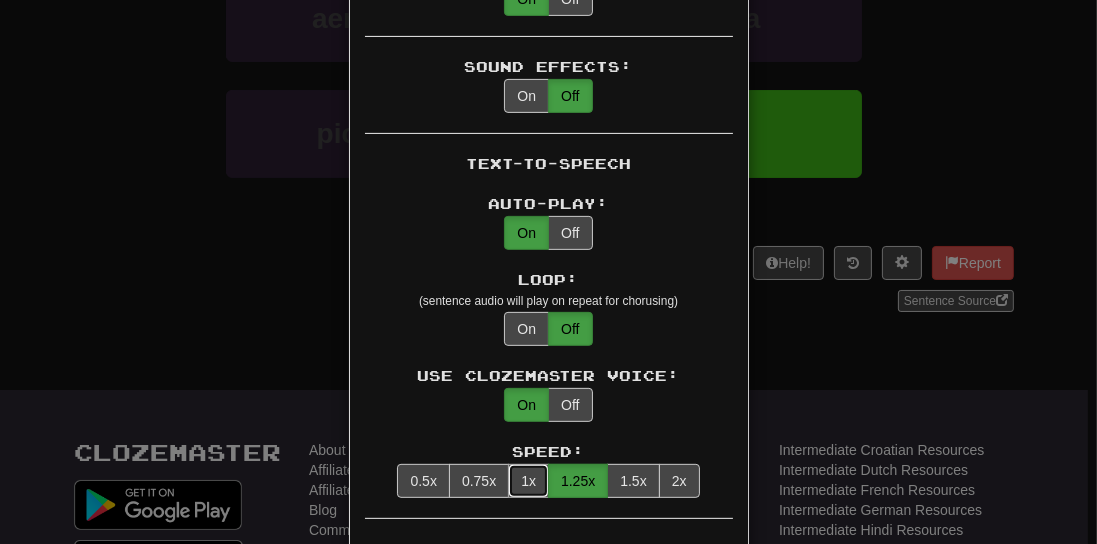 click on "1x" at bounding box center (528, 481) 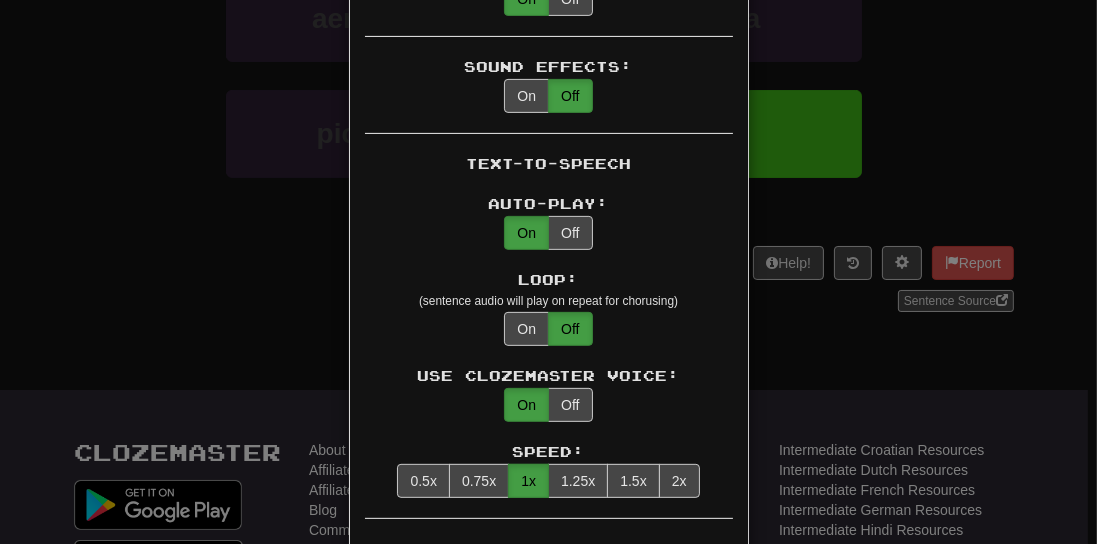 click on "× Game Settings Translations: Visible Show  After Answering Hidden Sentence Text Initially Hidden: (see just the translation, then click a button to see the sentence text) On Off Hints: (appear above the missing word when available) On Off Image Toggle: (toggle button, if sentence image available) After Answering Before and After Off Image Background: (use sentence image as background, if available) On Off Pronunciation: (shown after answering when available) On Off Sound Effects: On Off Text-to-Speech Auto-Play: On Off Loop: (sentence audio will play on repeat for chorusing) On Off Use Clozemaster Voice: On Off Speed: 0.5x 0.75x 1x 1.25x 1.5x 2x Dark Mode: On Off Leveled Up Notifications: On Off Manual Master/Reset Confirmation: On Off Font Sizes: Hint 1 x Sample text. Notes 1 x Sample text. Pronunciation 1 x Sample text. Translation 2 x Sample text. Transliteration 1 x Sample text. Shortcut Hotkeys:  Enabled Enter Submit answer, next sentence, next round 1-4 Select multiple choice answer ctl+Space alt+a" at bounding box center (548, 272) 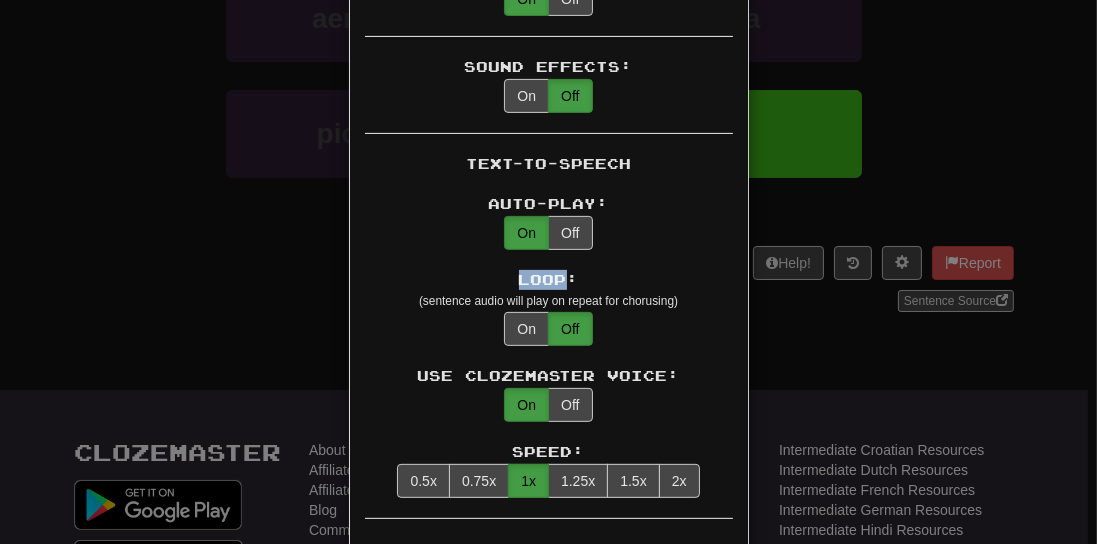 click on "× Game Settings Translations: Visible Show  After Answering Hidden Sentence Text Initially Hidden: (see just the translation, then click a button to see the sentence text) On Off Hints: (appear above the missing word when available) On Off Image Toggle: (toggle button, if sentence image available) After Answering Before and After Off Image Background: (use sentence image as background, if available) On Off Pronunciation: (shown after answering when available) On Off Sound Effects: On Off Text-to-Speech Auto-Play: On Off Loop: (sentence audio will play on repeat for chorusing) On Off Use Clozemaster Voice: On Off Speed: 0.5x 0.75x 1x 1.25x 1.5x 2x Dark Mode: On Off Leveled Up Notifications: On Off Manual Master/Reset Confirmation: On Off Font Sizes: Hint 1 x Sample text. Notes 1 x Sample text. Pronunciation 1 x Sample text. Translation 2 x Sample text. Transliteration 1 x Sample text. Shortcut Hotkeys:  Enabled Enter Submit answer, next sentence, next round 1-4 Select multiple choice answer ctl+Space alt+a" at bounding box center (548, 272) 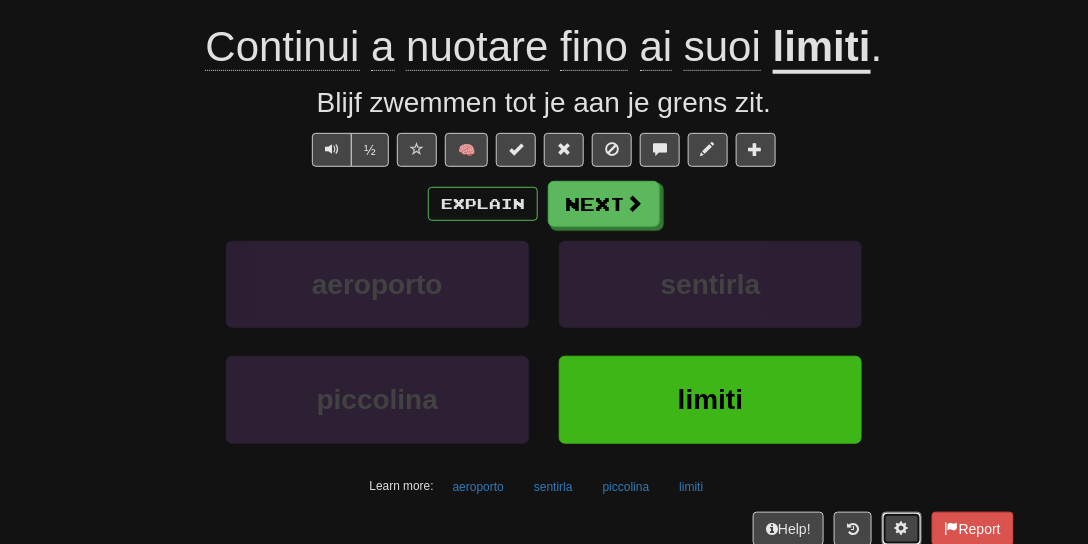 scroll, scrollTop: 171, scrollLeft: 0, axis: vertical 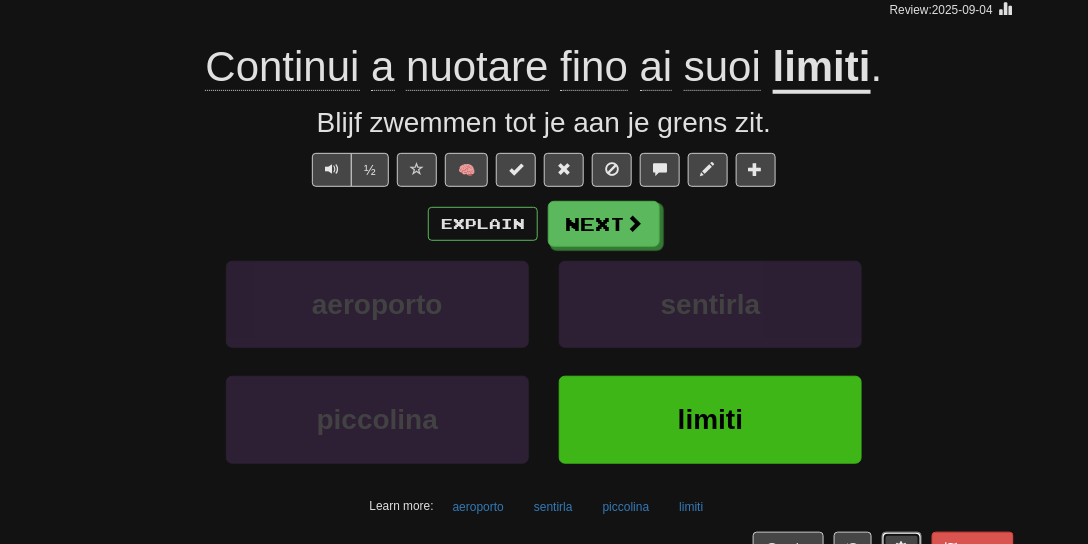 type 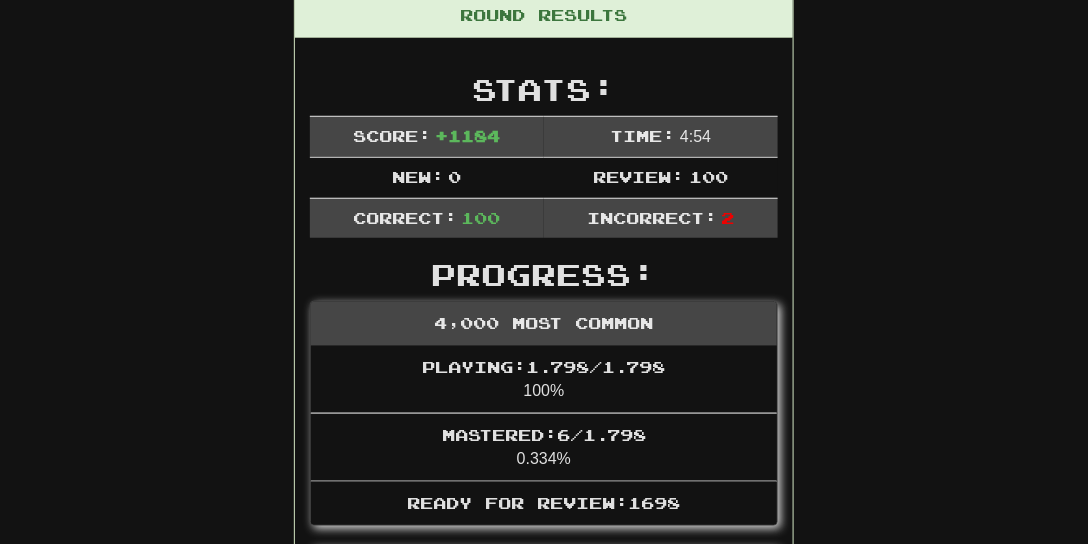 scroll, scrollTop: 258, scrollLeft: 0, axis: vertical 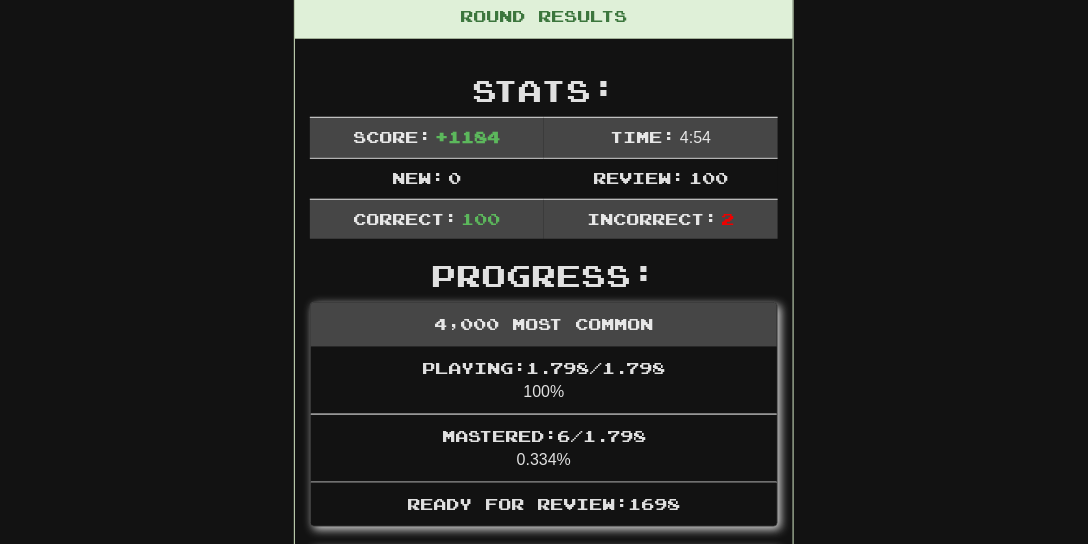 click on "Dashboard Continue  Round Results Stats: Score:   + 1184 Time:   4 : 54 New:   0 Review:   100 Correct:   100 Incorrect:   2 Progress: 4,000 Most Common Playing:  1.798  /  1.798 100% Mastered:  6  /  1.798 0.334% Ready for Review:  1698  /  Level:  139 2.123  points to level  140  - keep going! Ranked:  1 st  this week 🏆 Sentences:  Report I genitori  amano  i propri figli. Ouders houden van hun kinderen.  Report Io non  vidi  niente. Ik heb niets gezien.  Report Sono  interessato  ai computer. Ik interesseer me voor computers.  Report Non hai nulla da  temere . Er is niks om bang voor te zijn.  Report Cosa devo fare ora che mi sono  registrato ? Wat moet ik doen, nu ik me aangemeld heb?  Report Abbiamo  giocato  a baseball ieri. We hebben gisteren gehonkbald.  Report Io non penso che ci  serva  il permesso per fare questo. Ik denk niet dat we toestemming nodig hebben om dit te doen.  Report Pensate prima di  agire ! Eerst denken, dan handelen!  Report La torre è alta  quindici  metri.  Report .  Report" at bounding box center [544, 5052] 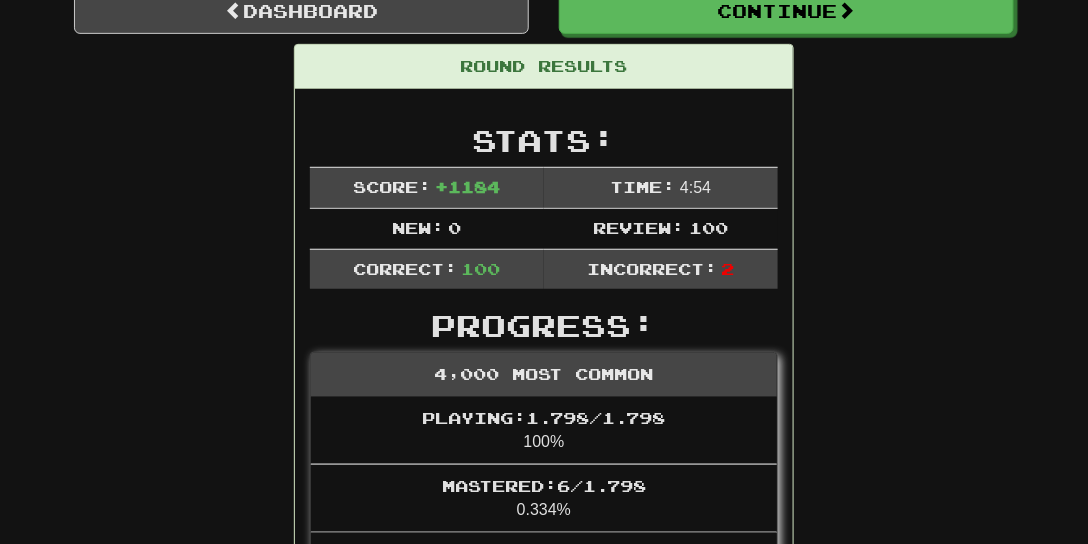 scroll, scrollTop: 144, scrollLeft: 0, axis: vertical 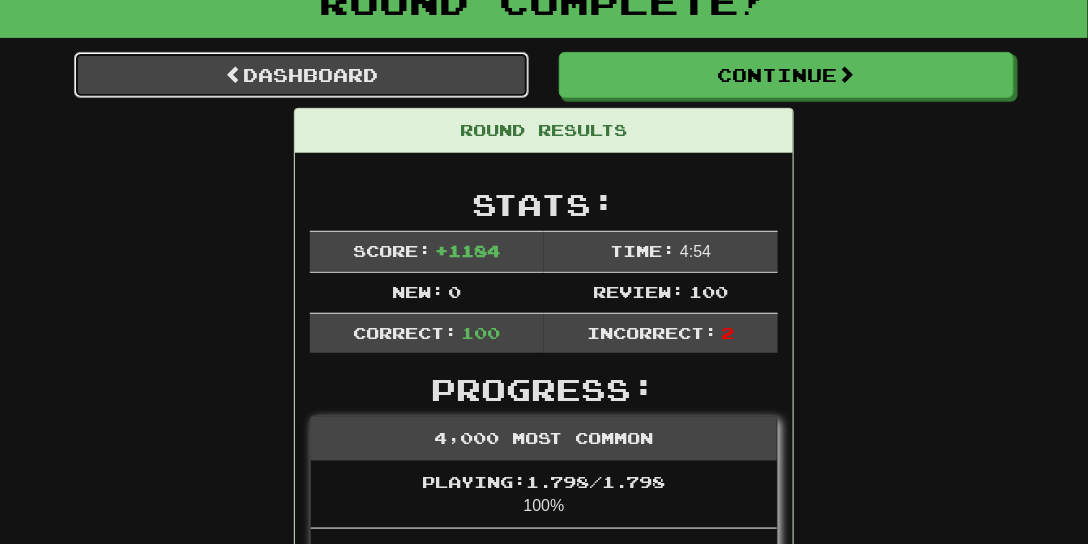 click on "Dashboard" at bounding box center (301, 75) 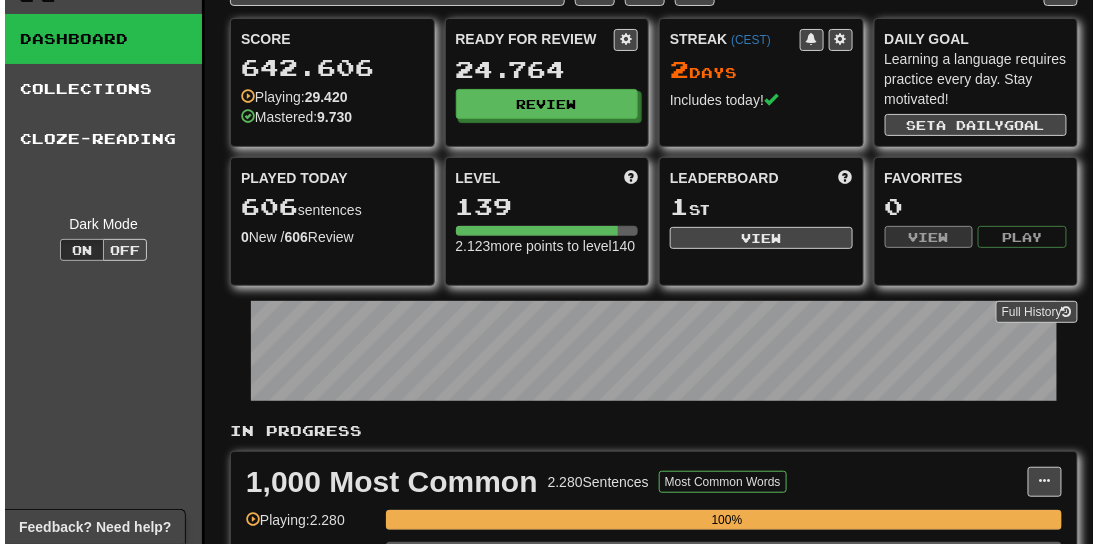scroll, scrollTop: 171, scrollLeft: 0, axis: vertical 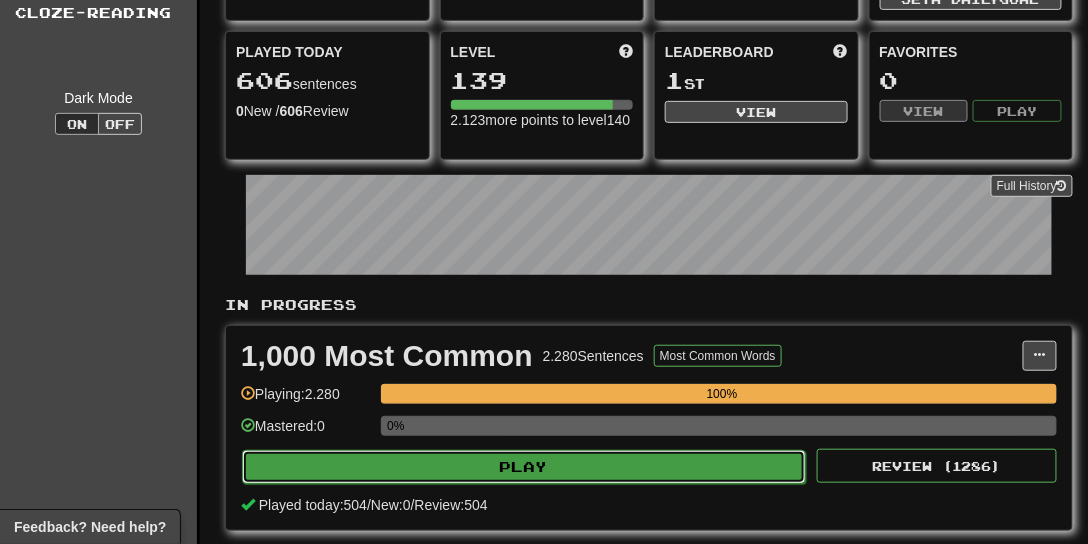 click on "Play" at bounding box center [524, 467] 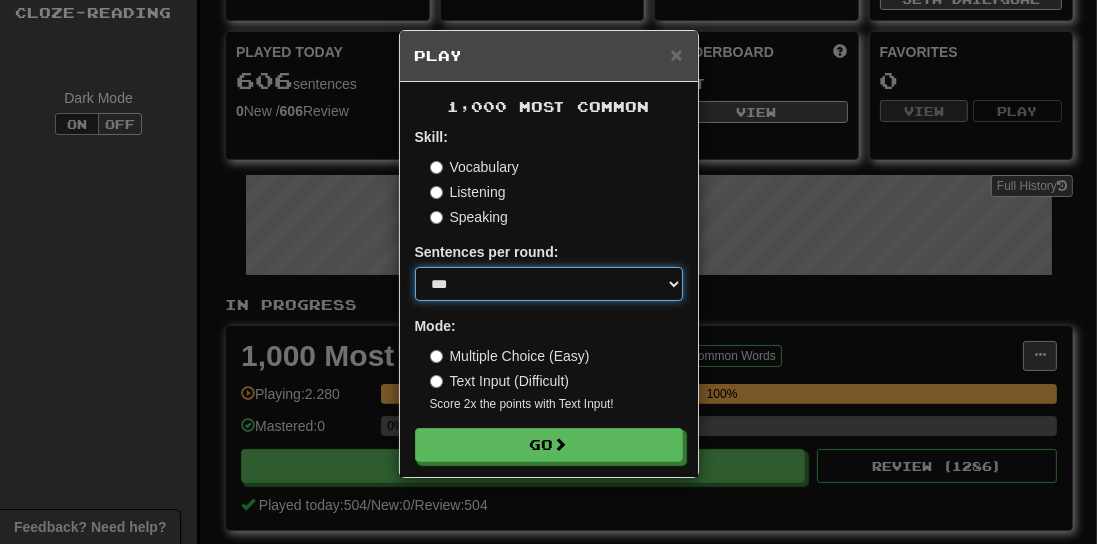 click on "* ** ** ** ** ** *** ********" at bounding box center (549, 284) 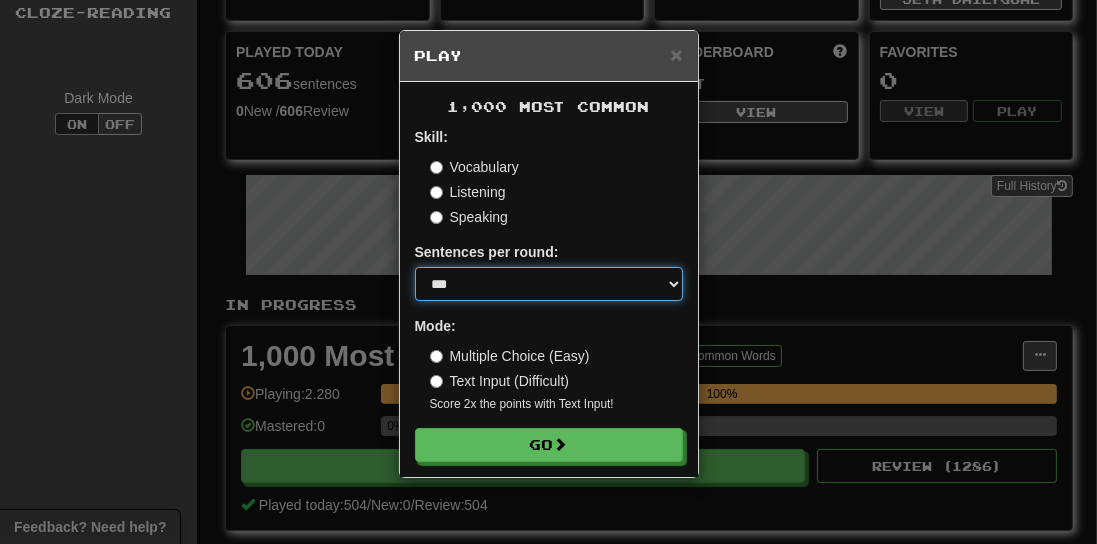 select on "**" 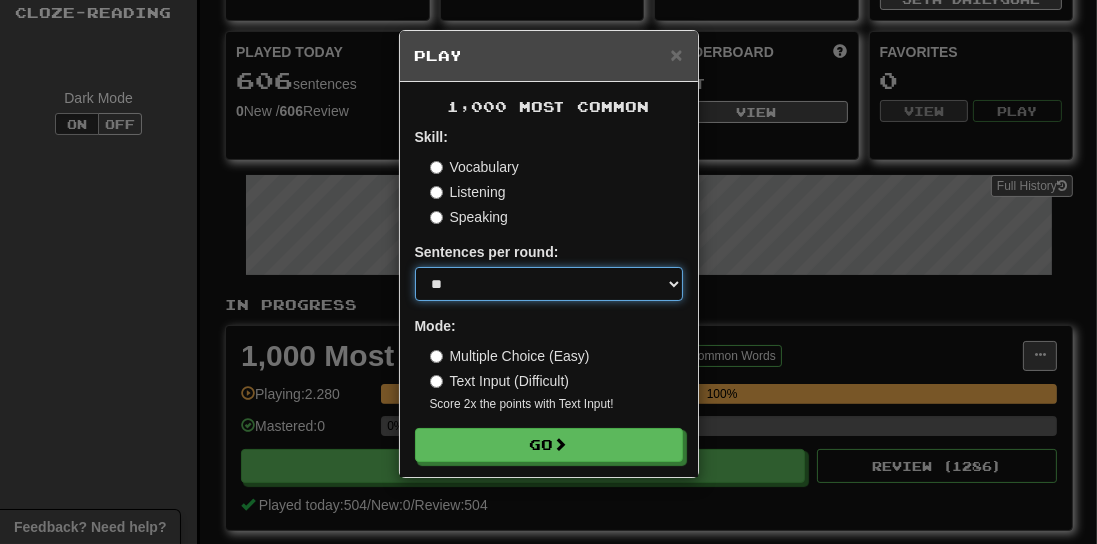 click on "* ** ** ** ** ** *** ********" at bounding box center (549, 284) 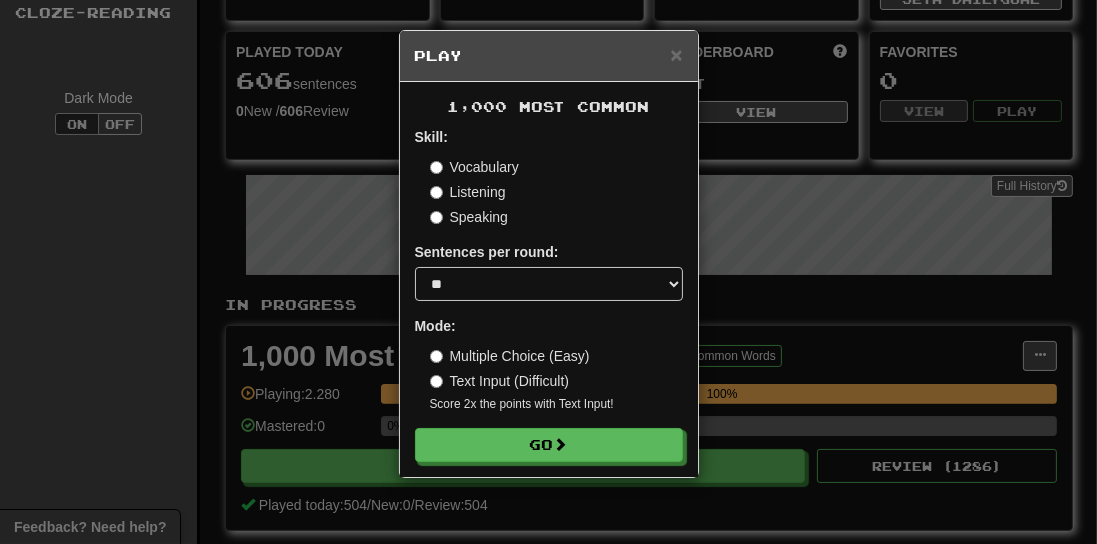 click on "Skill: Vocabulary Listening Speaking Sentences per round: * ** ** ** ** ** *** ******** Mode: Multiple Choice (Easy) Text Input (Difficult) Score 2x the points with Text Input ! Go" at bounding box center [549, 294] 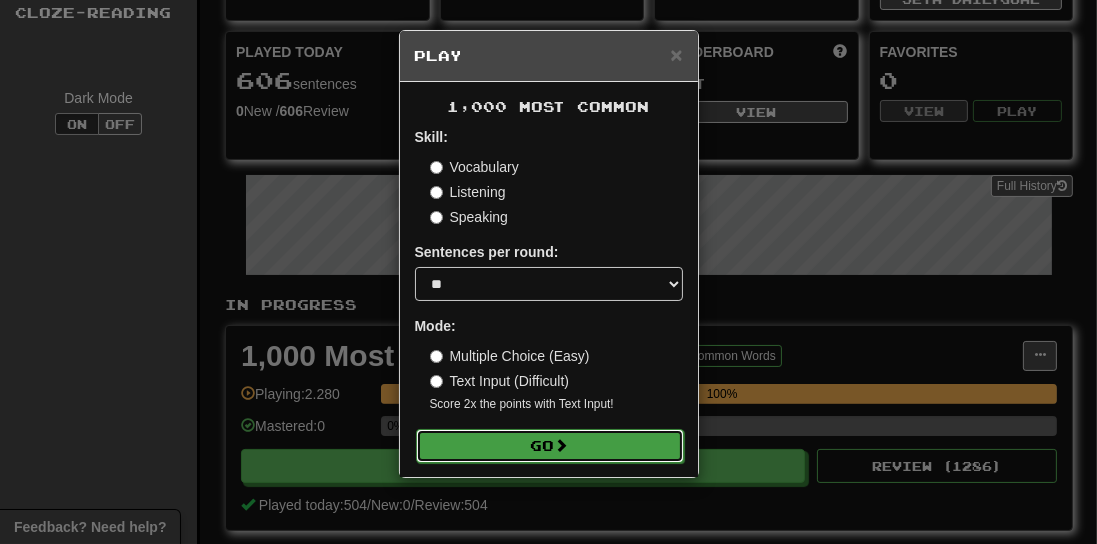 click on "Go" at bounding box center (550, 446) 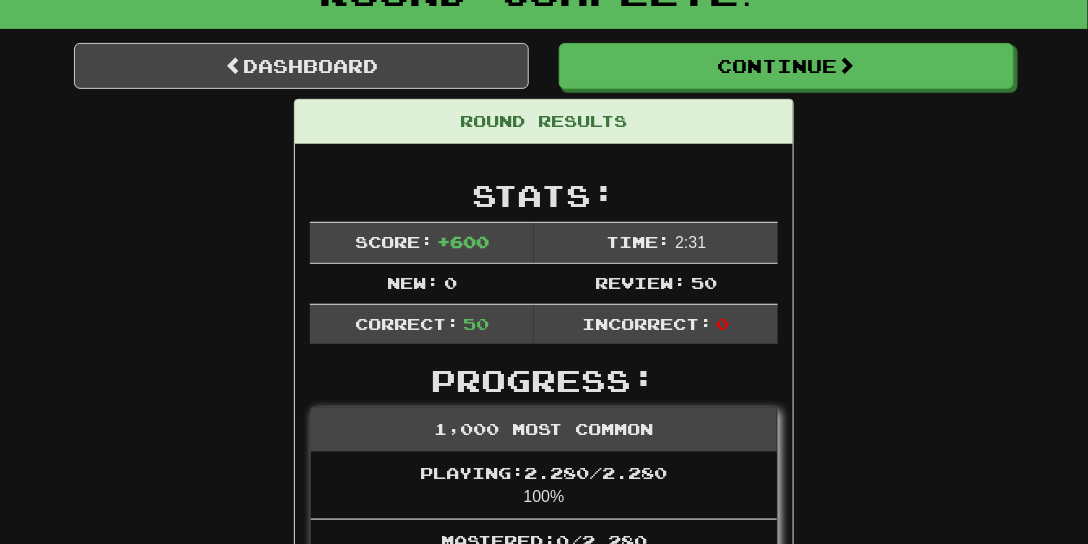 scroll, scrollTop: 144, scrollLeft: 0, axis: vertical 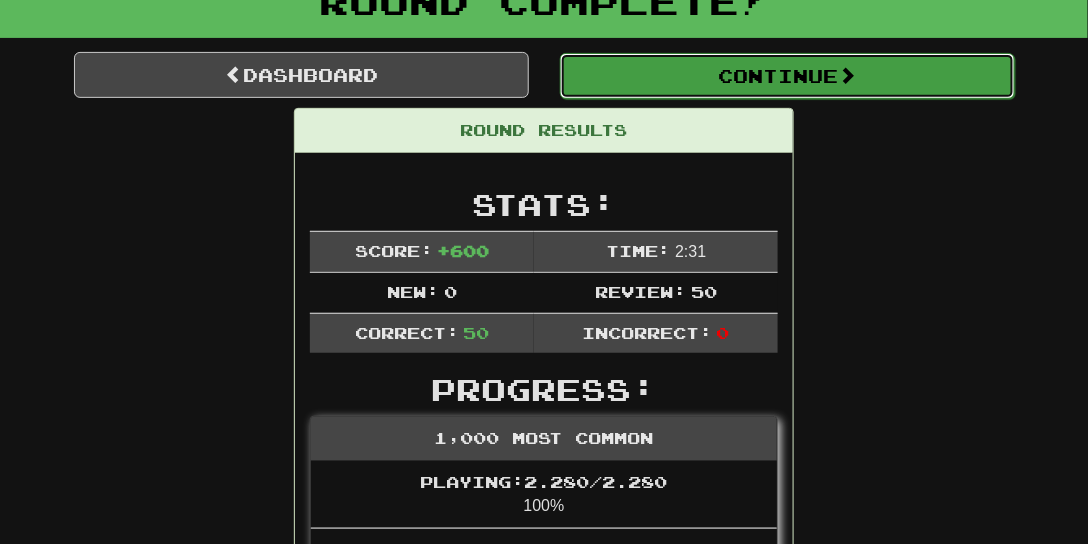 click on "Continue" at bounding box center (787, 76) 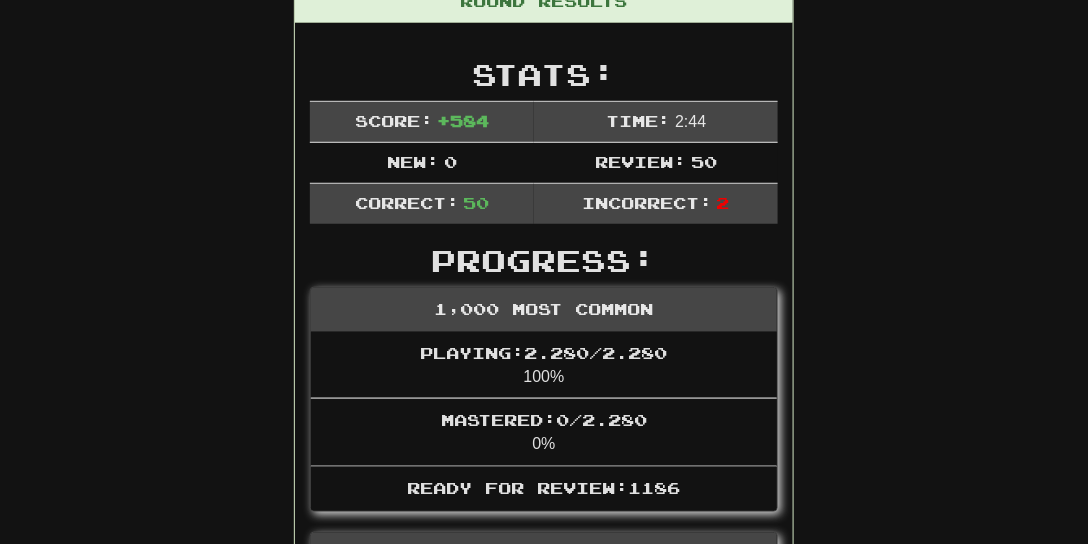 scroll, scrollTop: 290, scrollLeft: 0, axis: vertical 